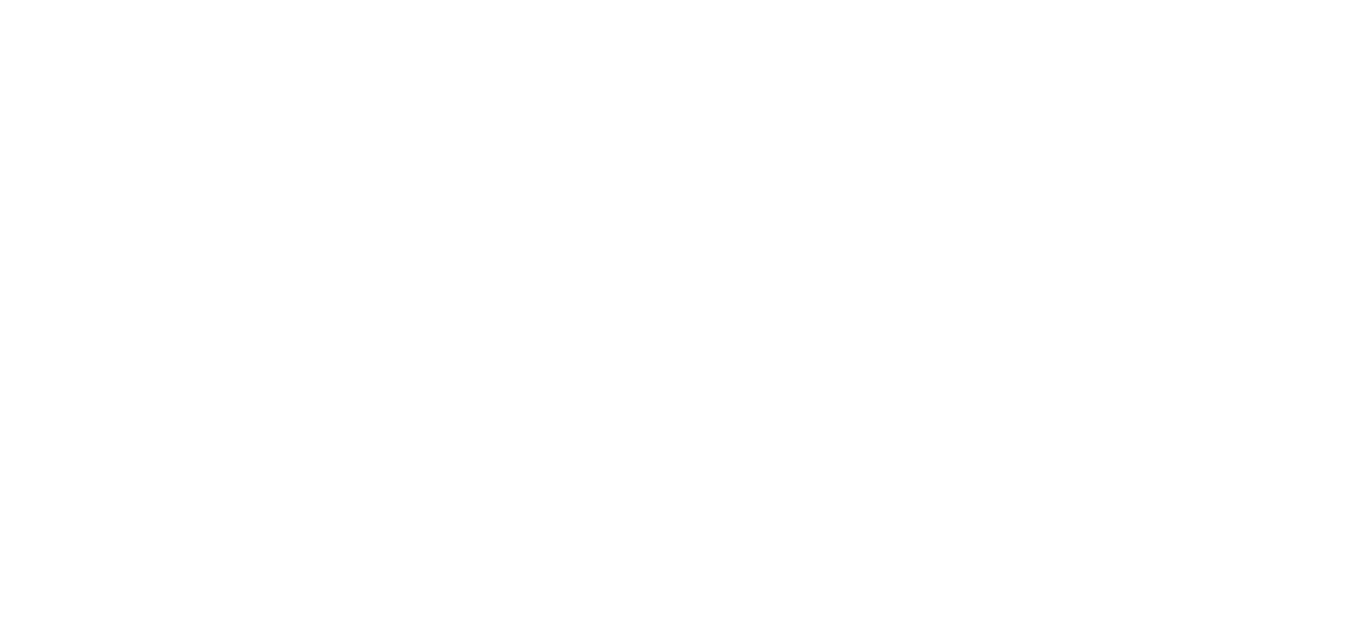 scroll, scrollTop: 0, scrollLeft: 0, axis: both 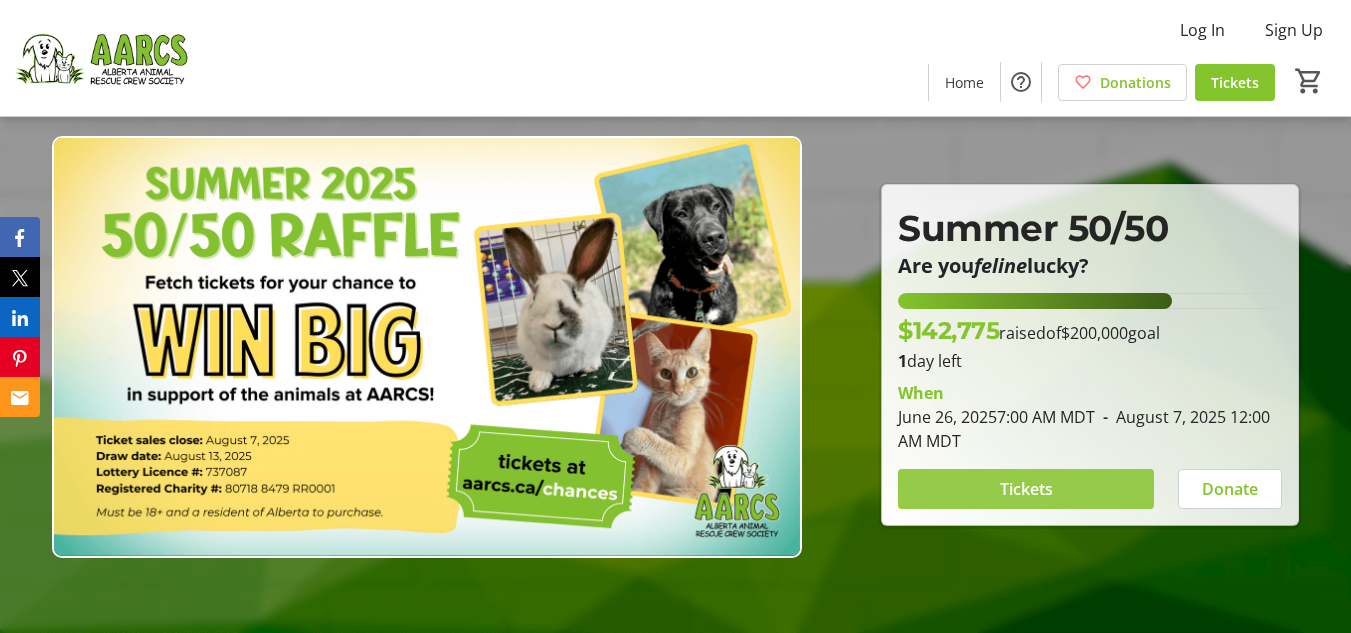 click at bounding box center (1026, 489) 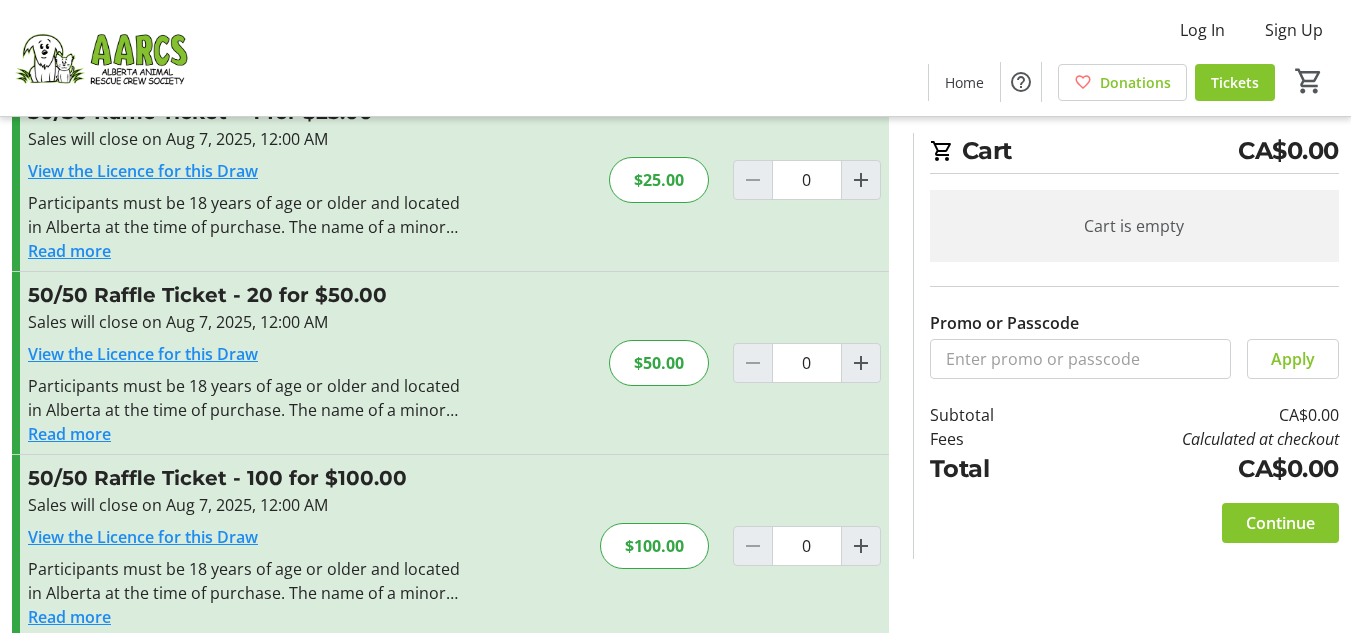 scroll, scrollTop: 288, scrollLeft: 0, axis: vertical 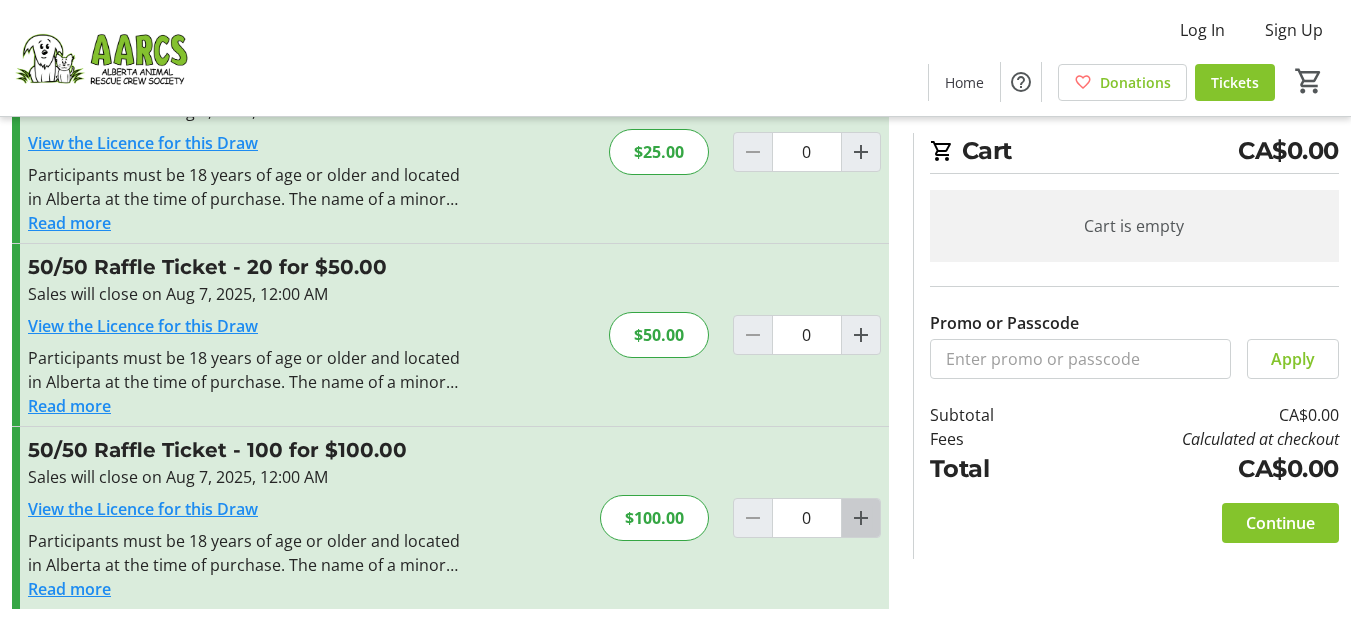 click 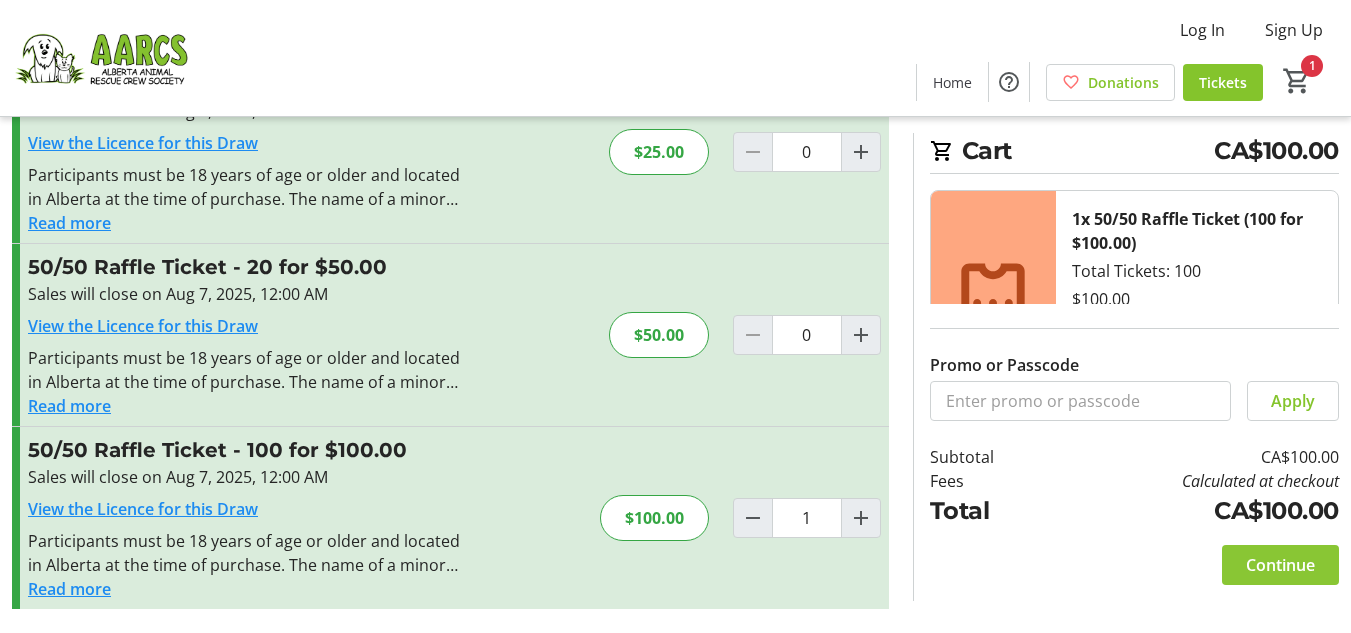 click on "Continue" 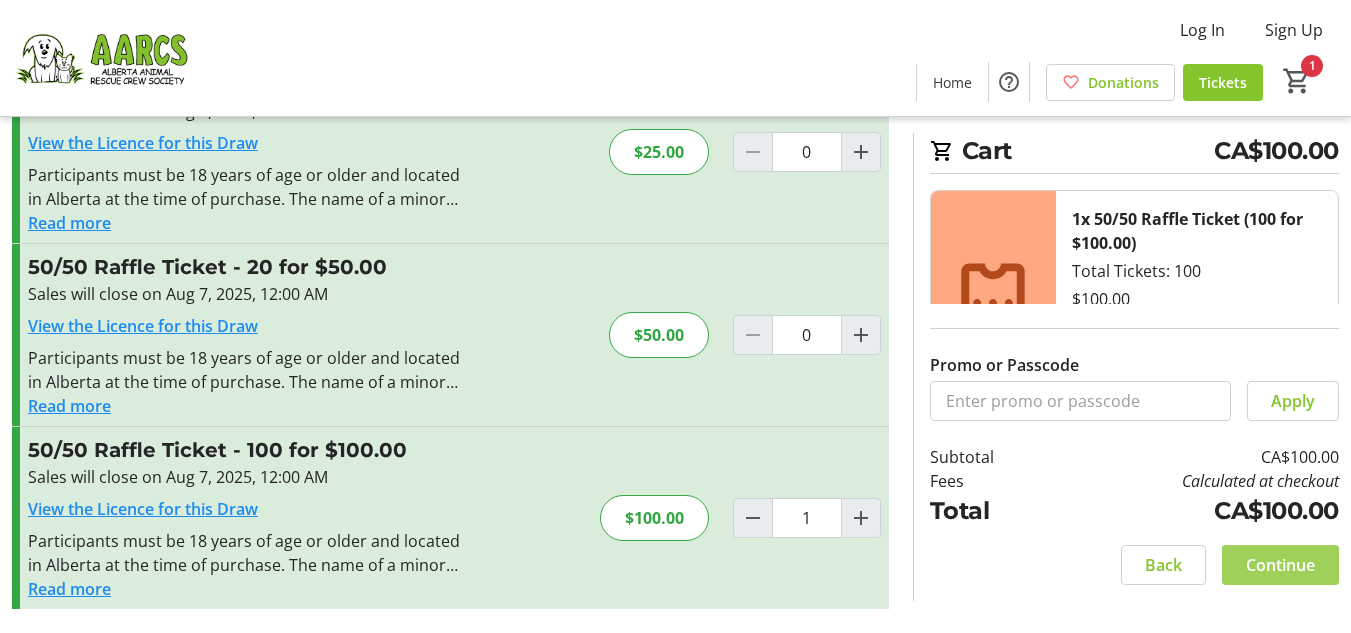click on "Log In  Sign Up  Home  Donations   Tickets  1 Home  Donations   Tickets  Cart CA$100.00  1x 50/50 Raffle Ticket (100 for $100.00)   Total Tickets: 100   $100.00  1 Remove Promo or Passcode  Apply  Subtotal  CA$100.00  Fees  Calculated at checkout  Total  CA$100.00   Close    Promo or Passcode  Apply   50/50 Raffle Ticket - 1 for $10.00   Sales will close on Aug 7, 2025, 12:00 AM  View the Licence for this Draw Participants must be 18 years of age or older and located in Alberta at the time of purchase. The name of a minor must not be written on a ticket. Keep your ticket until a winner is confirmed. The winner must have their ticket to claim the prize.  Read more  Participants must be 18 years of age or older and located in Alberta at the time of purchase. The name of a minor must not be written on a ticket. Keep your ticket until a winner is confirmed. The winner must have their ticket to claim the prize.  $10.00  0  Read more  0 0" at bounding box center (675, 172) 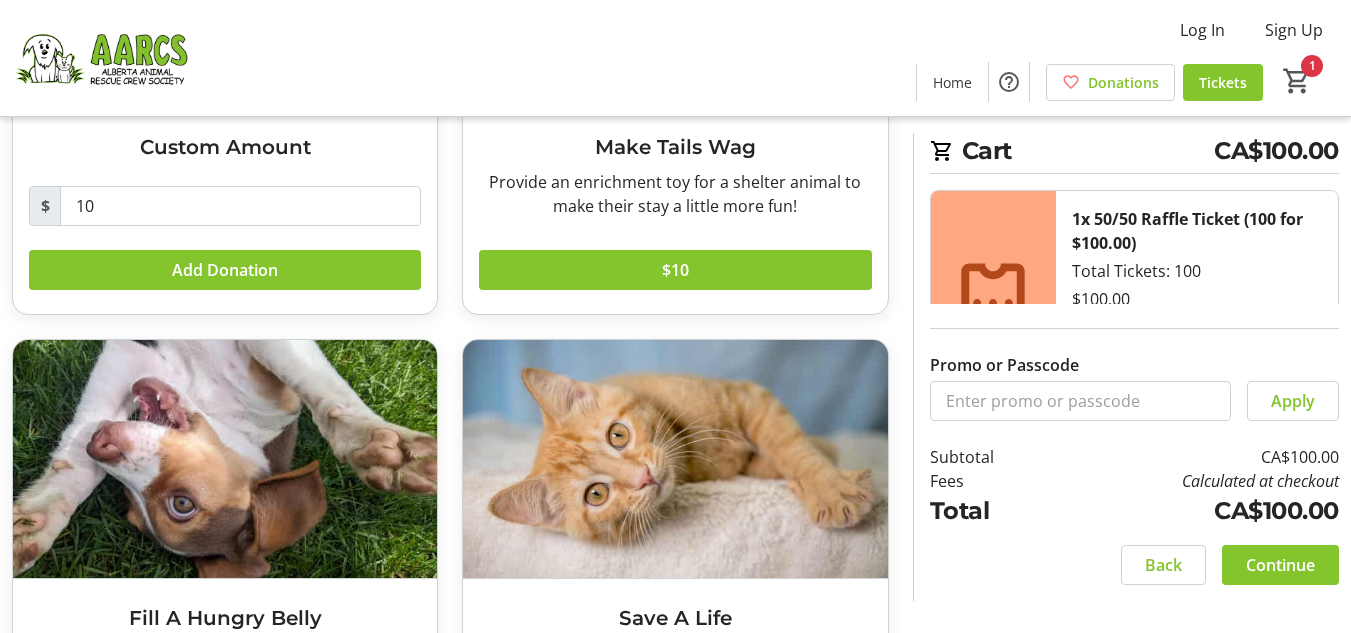 scroll, scrollTop: 0, scrollLeft: 0, axis: both 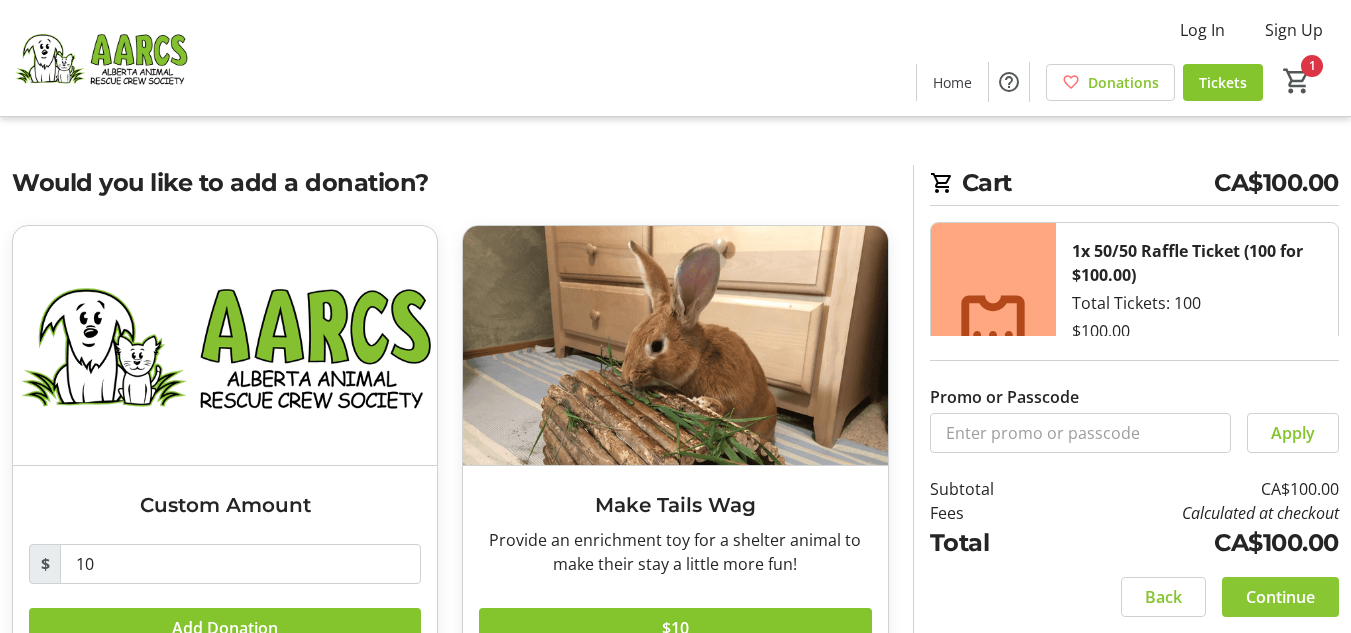 click on "Continue" 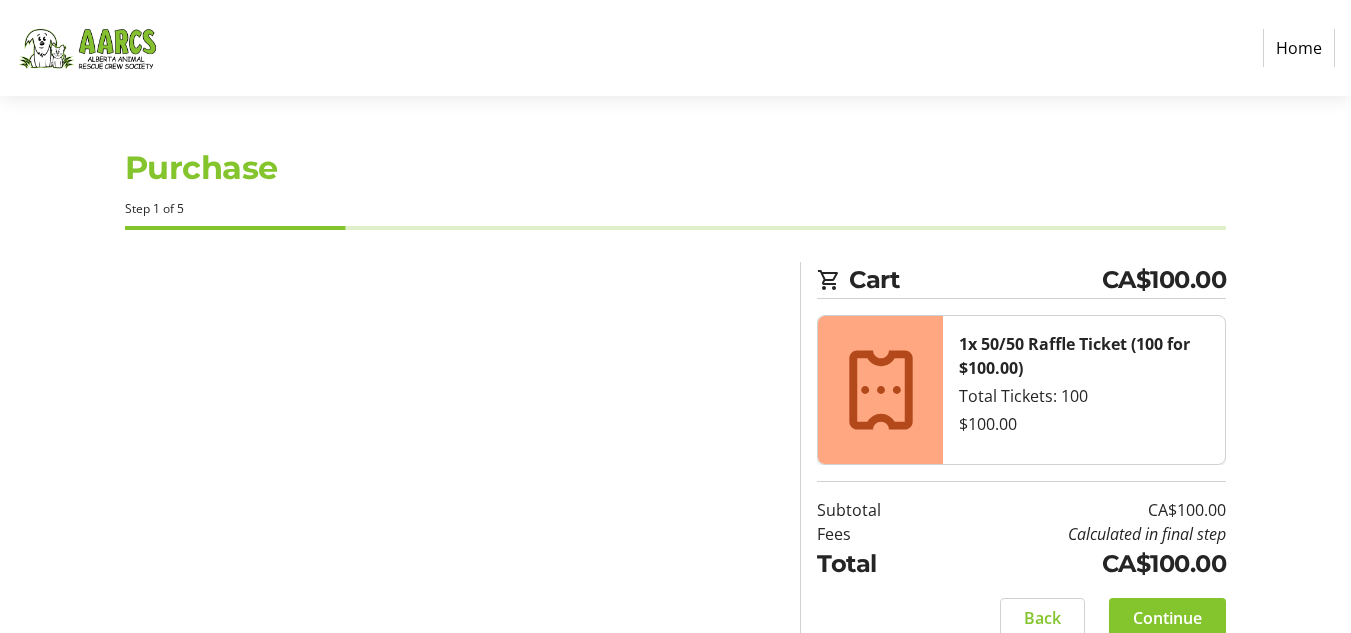 select on "CA" 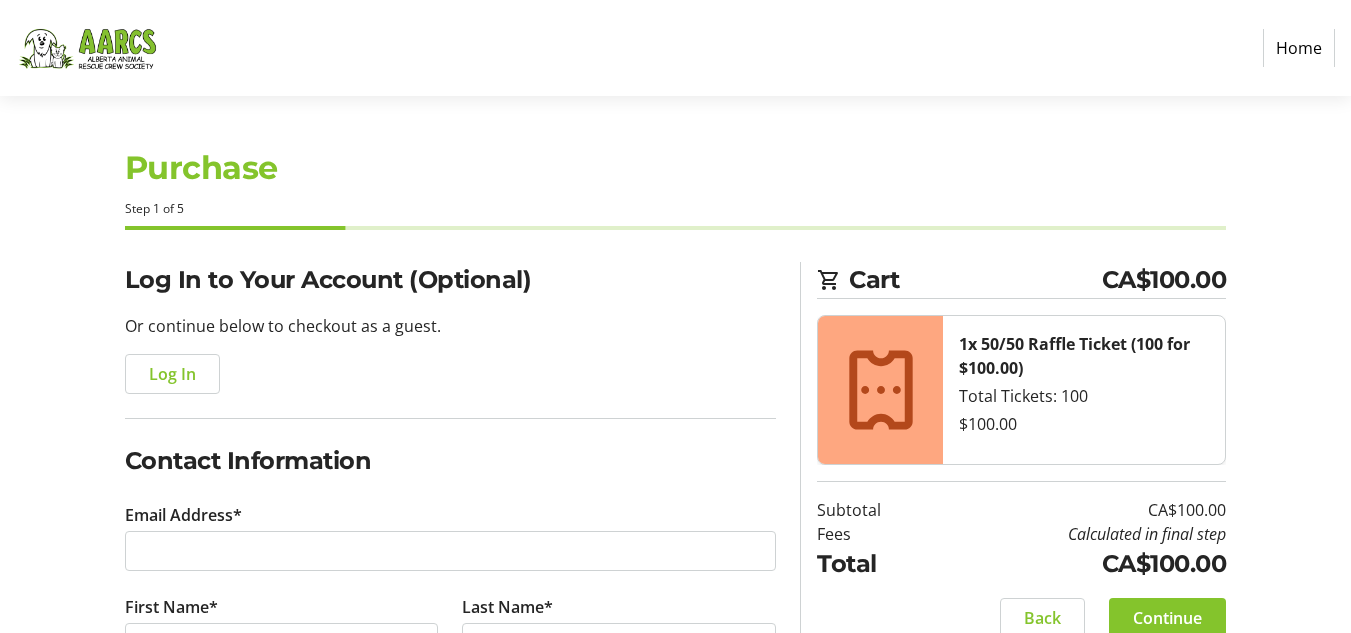click at bounding box center [1336, 618] 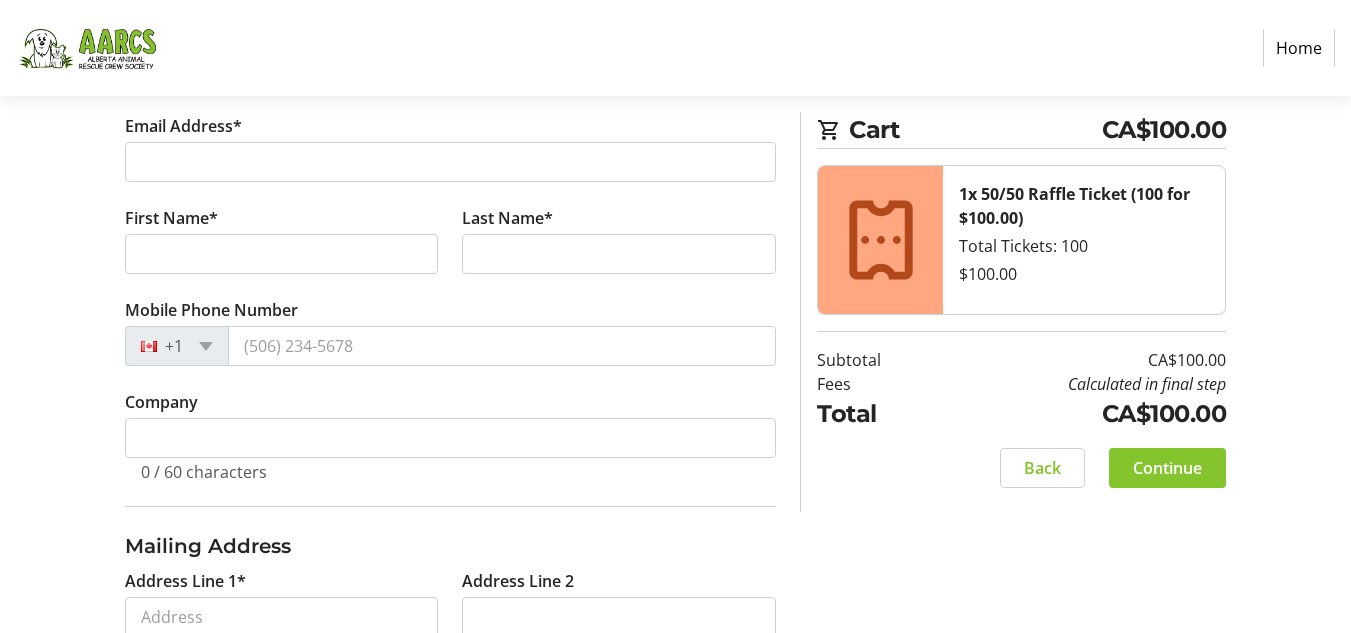 scroll, scrollTop: 400, scrollLeft: 0, axis: vertical 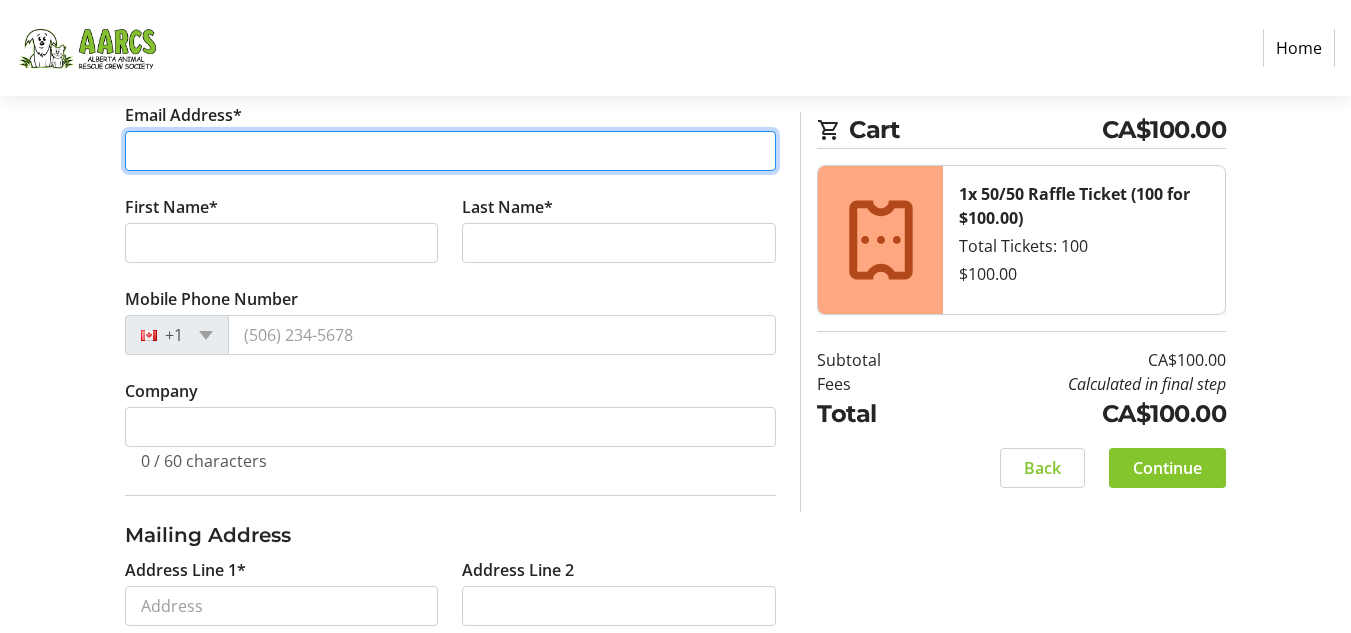 click on "Email Address*" at bounding box center (451, 151) 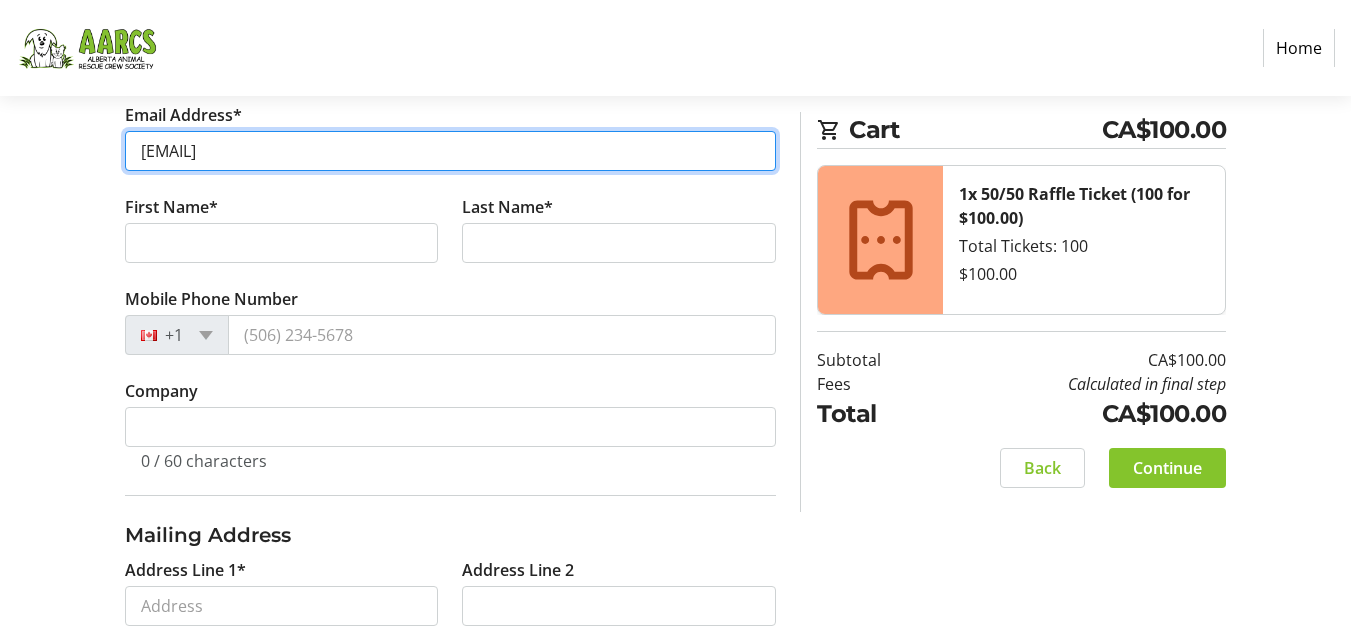 type on "[EMAIL]" 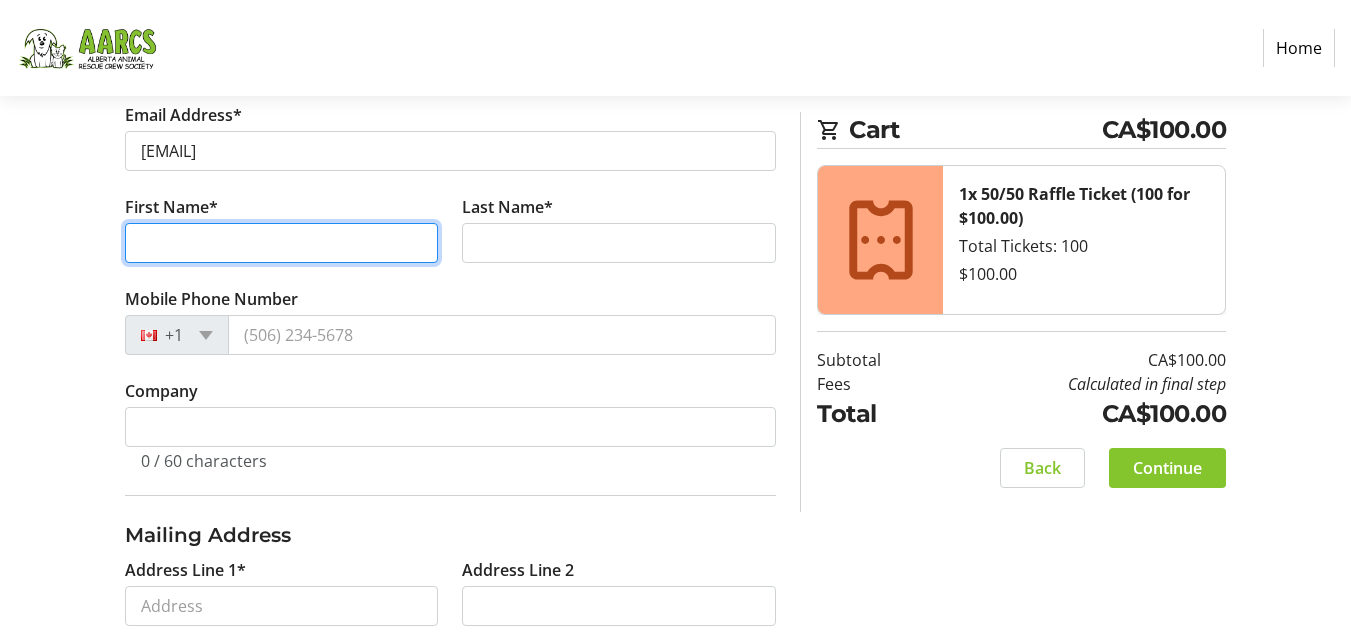click on "First Name*" at bounding box center [282, 243] 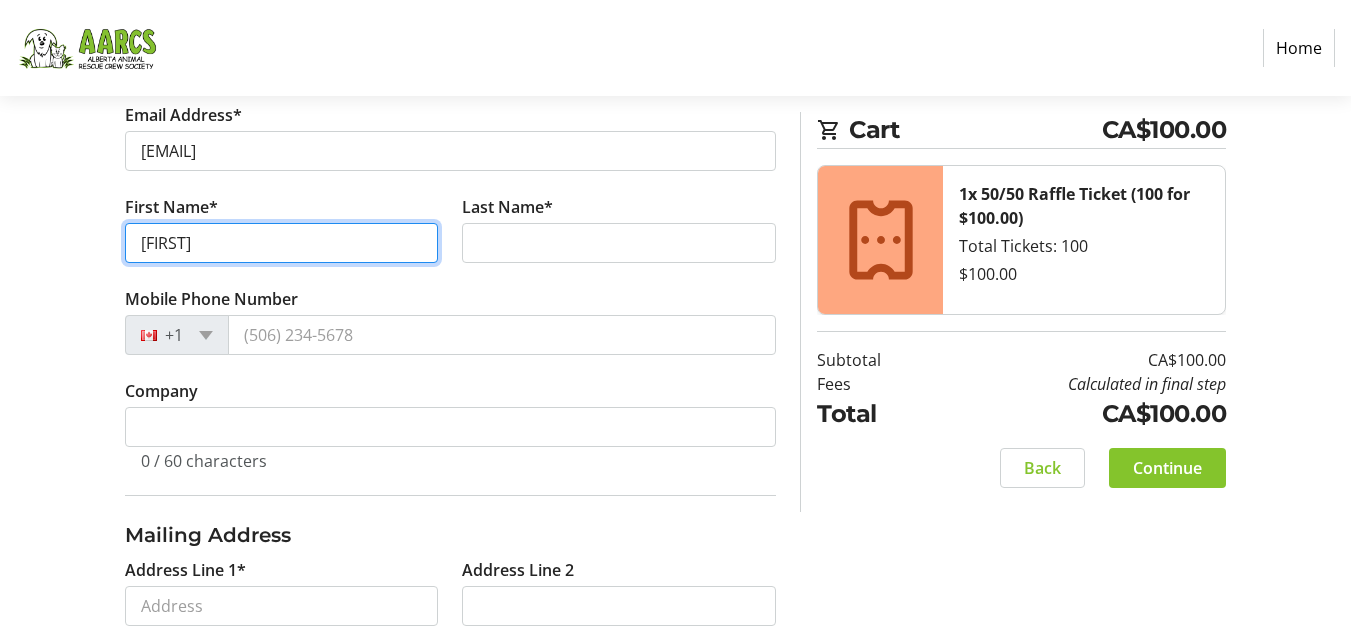 type on "[FIRST]" 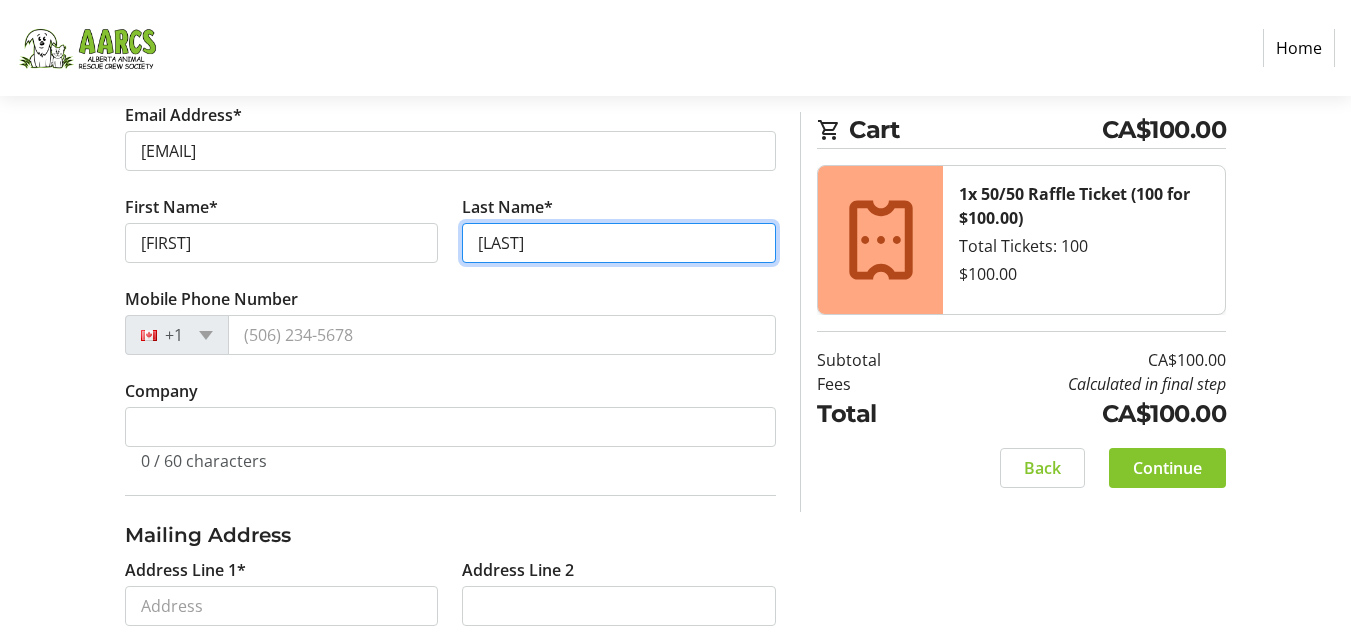 type on "[LAST]" 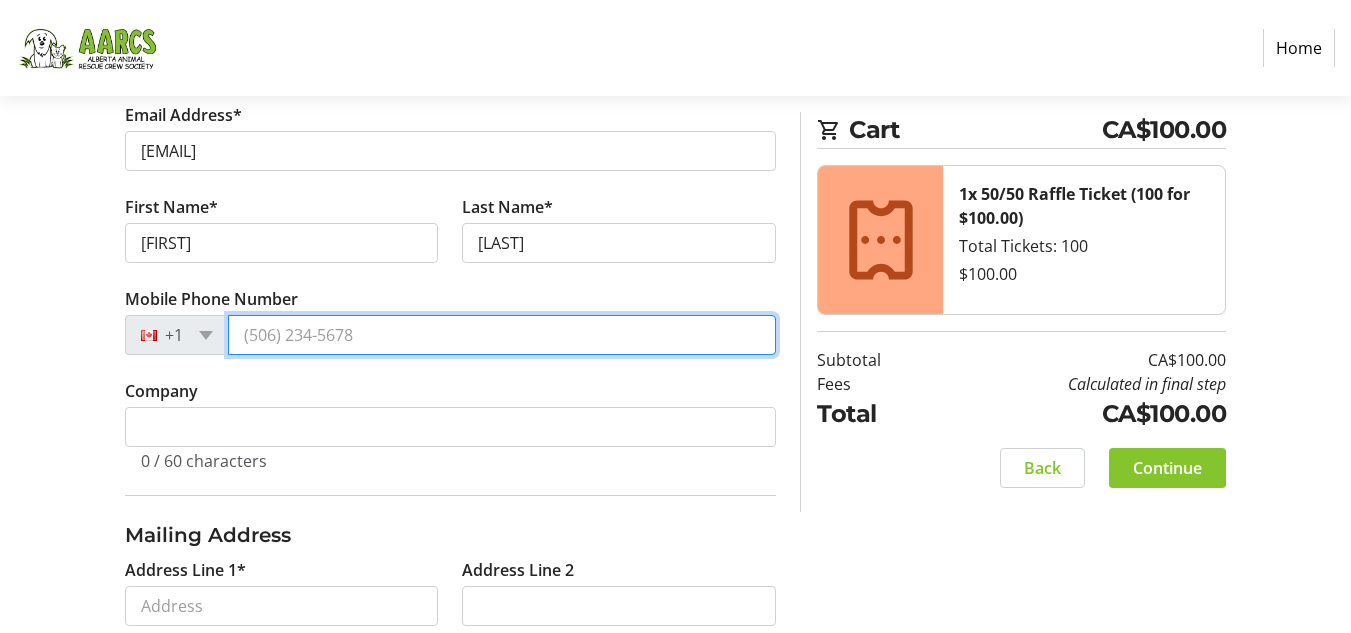 click on "Mobile Phone Number" at bounding box center (502, 335) 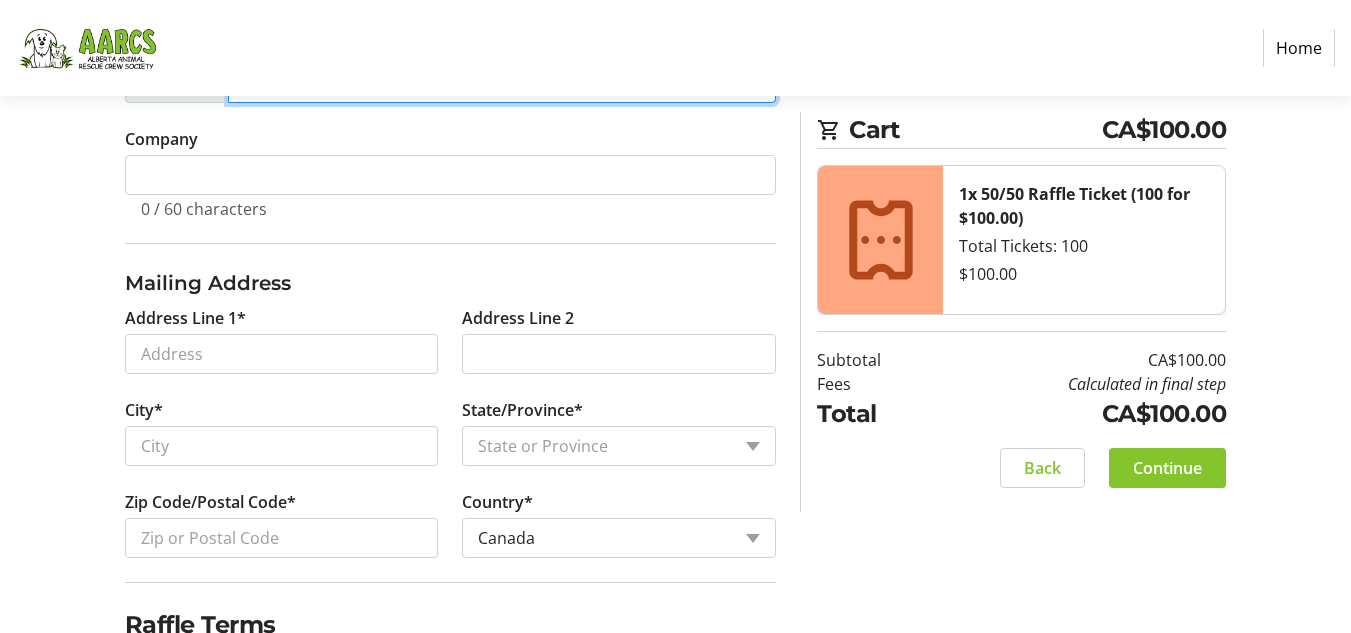 scroll, scrollTop: 700, scrollLeft: 0, axis: vertical 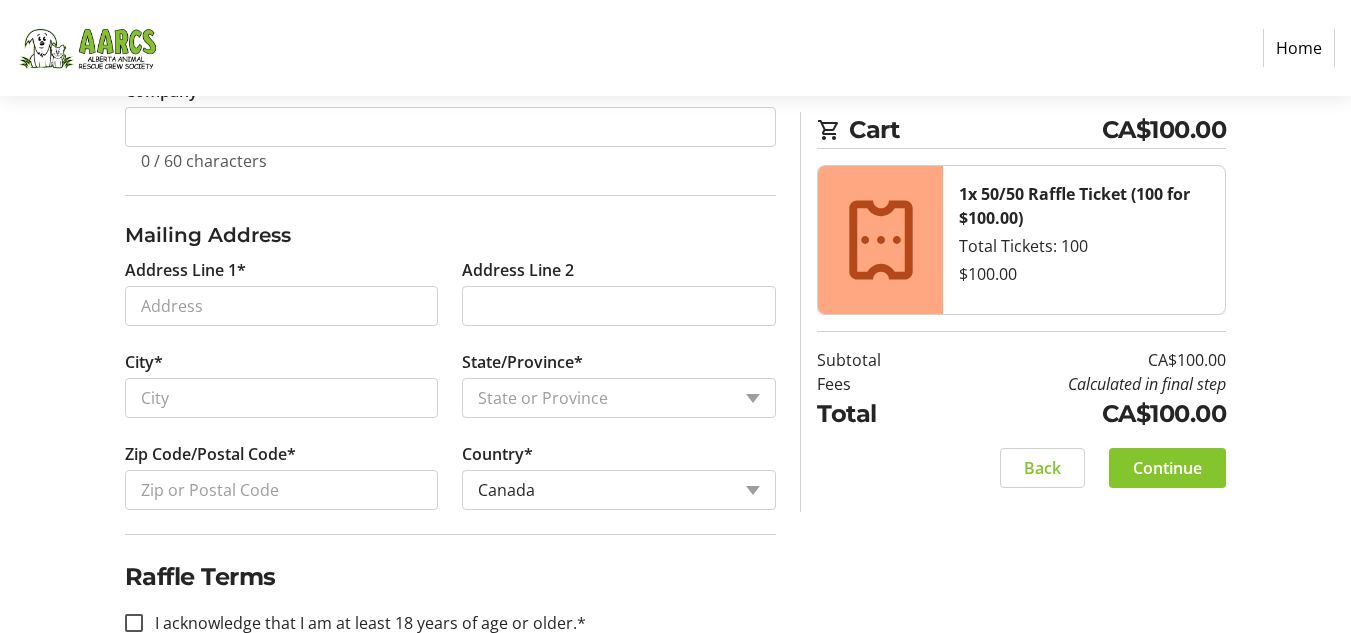 type on "[PHONE]" 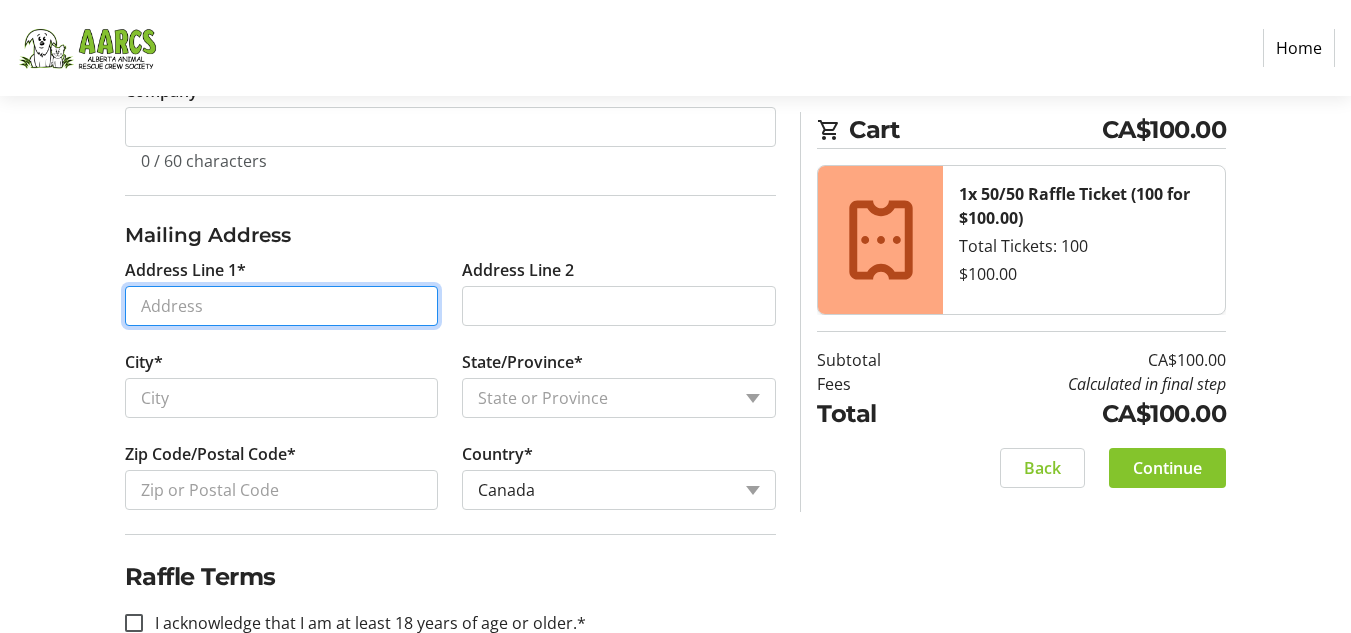 click on "Address Line 1*" at bounding box center [282, 306] 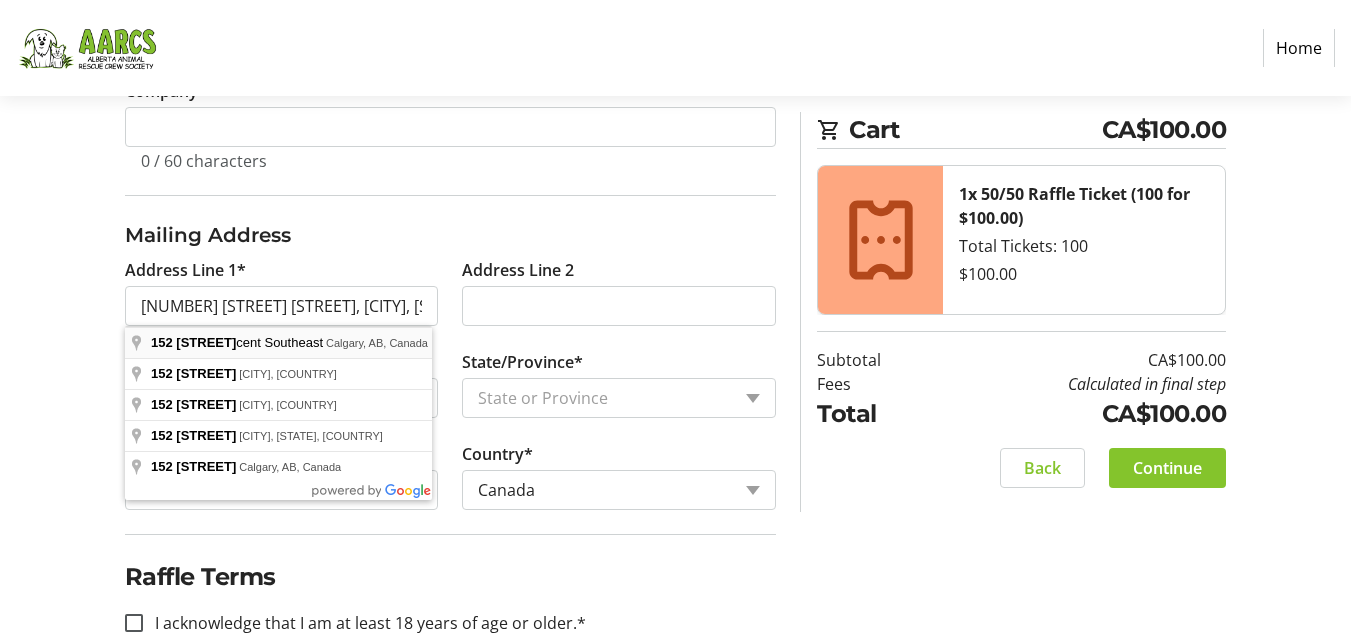 type on "[NUMBER] [STREET] [STREET], [CITY], [STATE], [COUNTRY]" 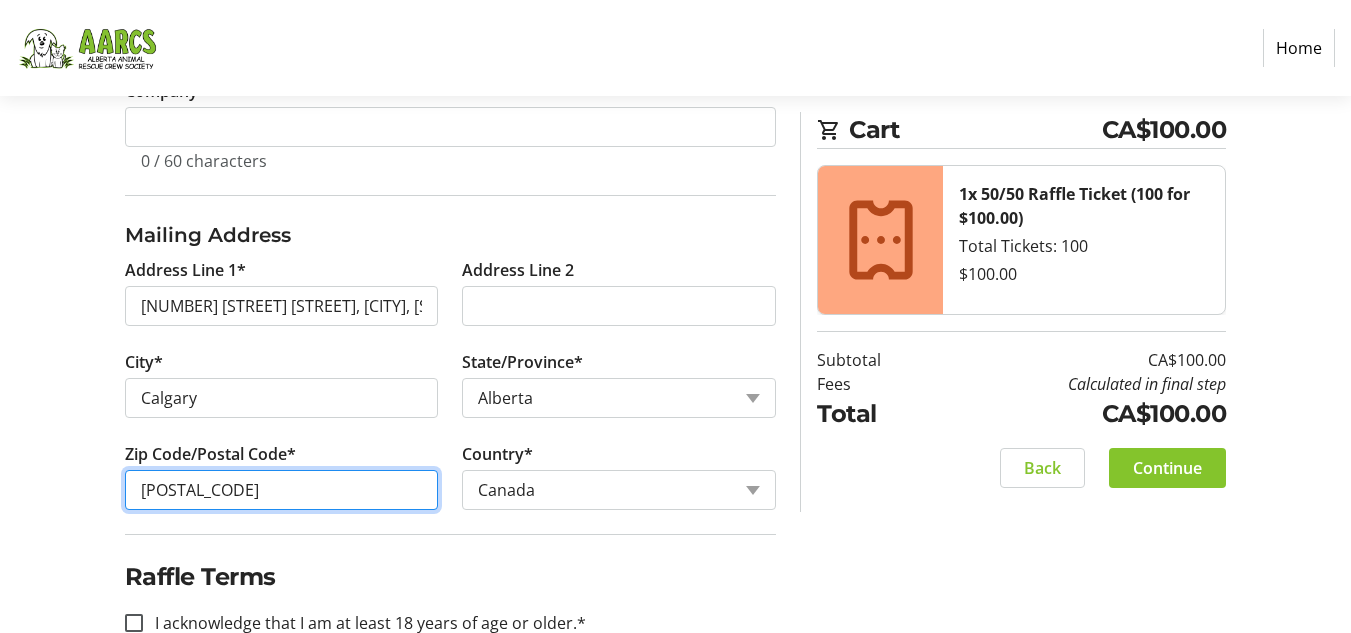 click on "[POSTAL_CODE]" at bounding box center (282, 490) 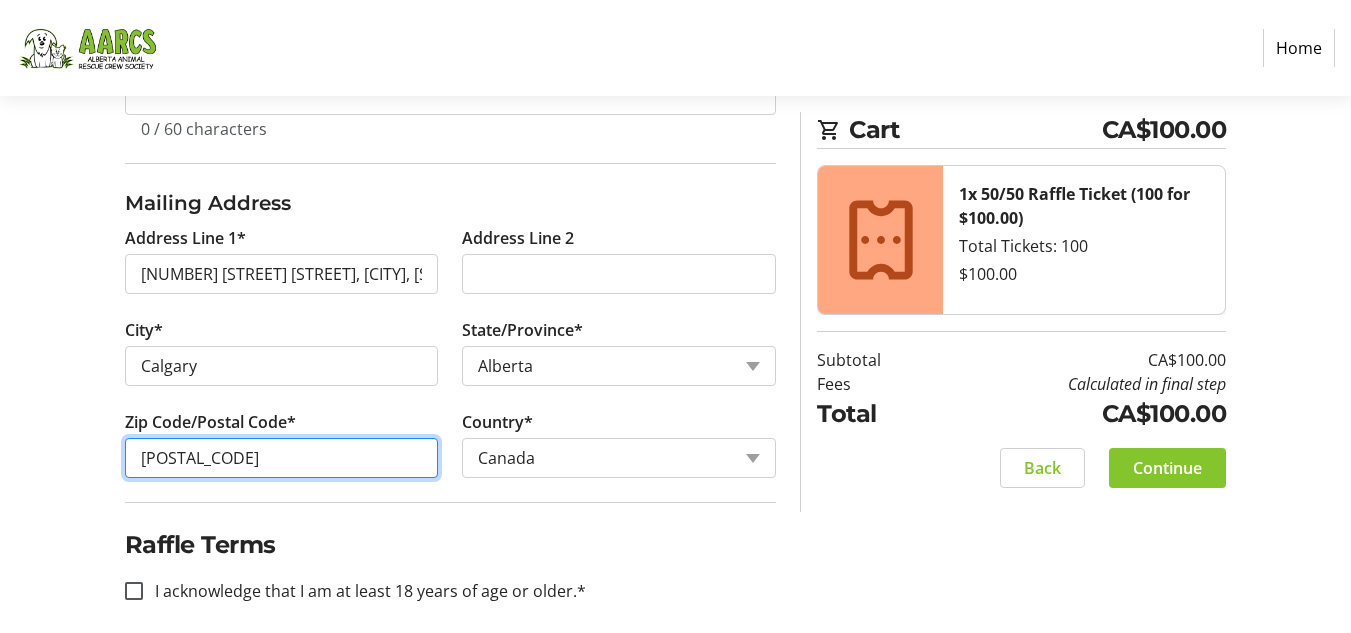 scroll, scrollTop: 750, scrollLeft: 0, axis: vertical 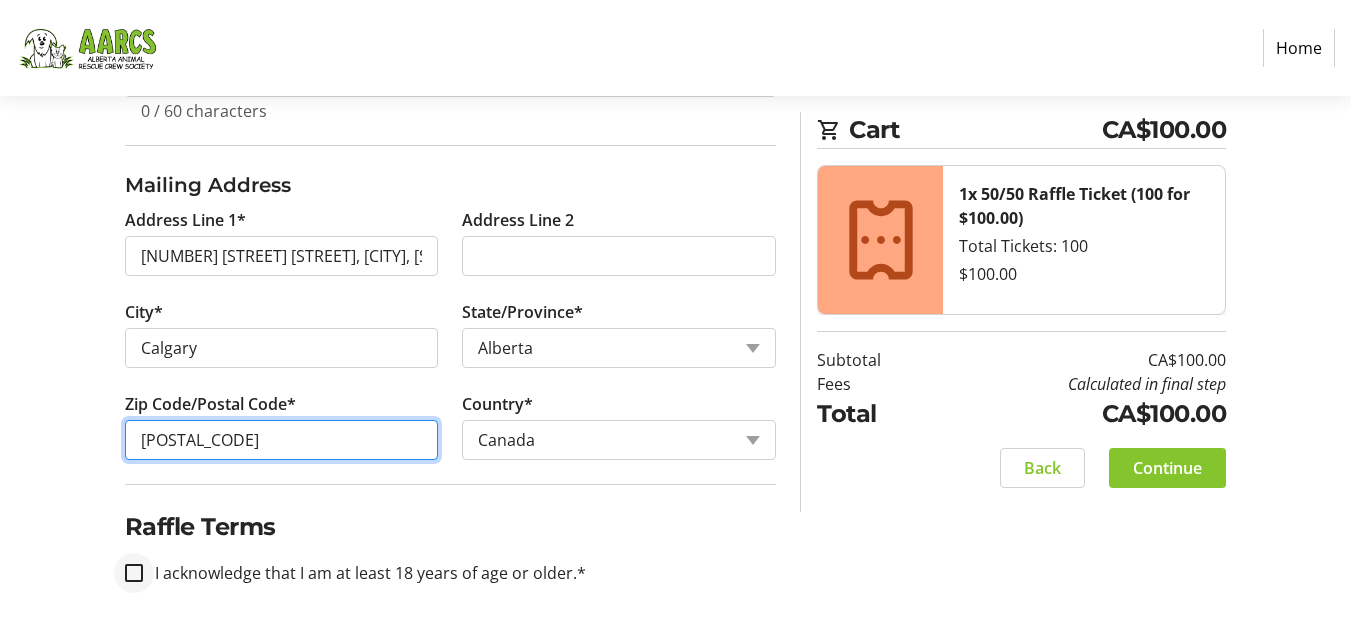 type on "[POSTAL_CODE]" 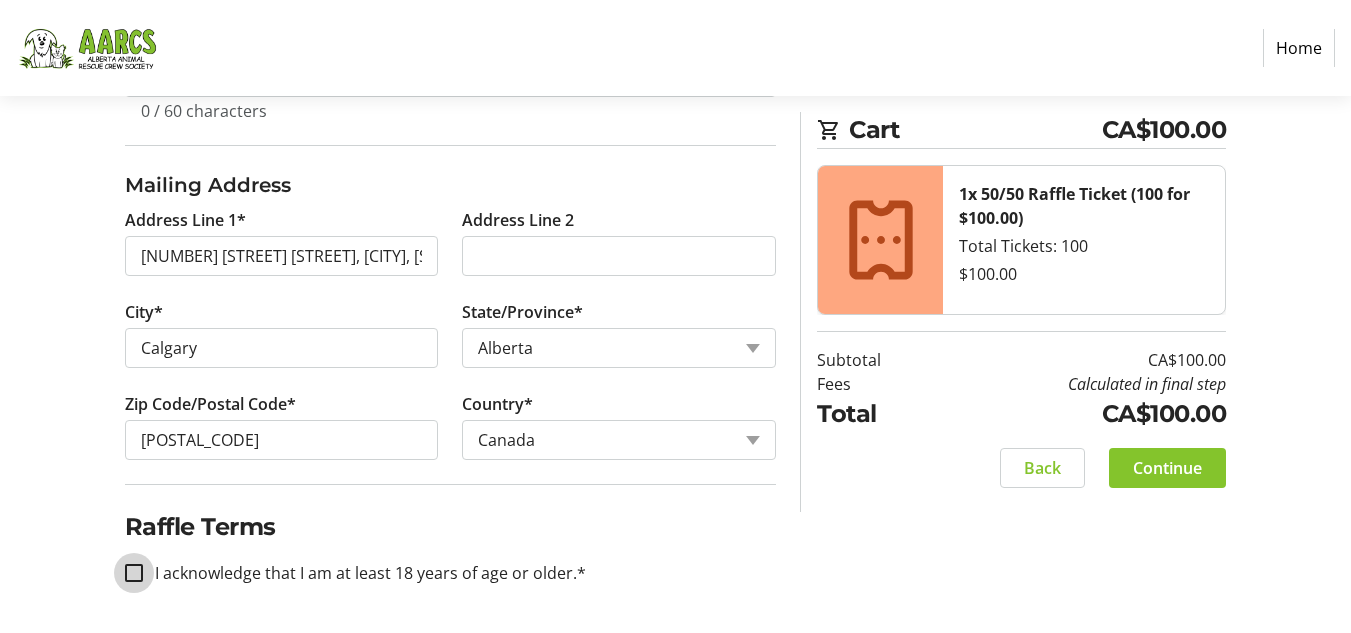 click on "I acknowledge that I am at least 18 years of age or older.*" at bounding box center (134, 573) 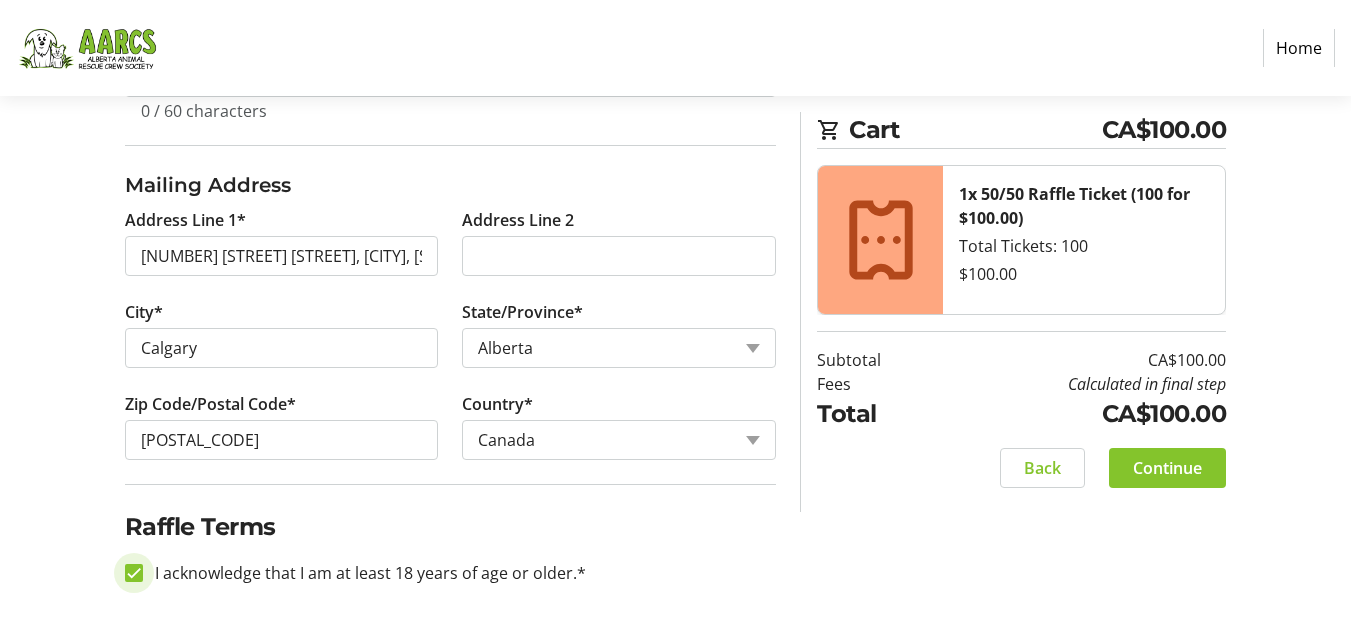 checkbox on "true" 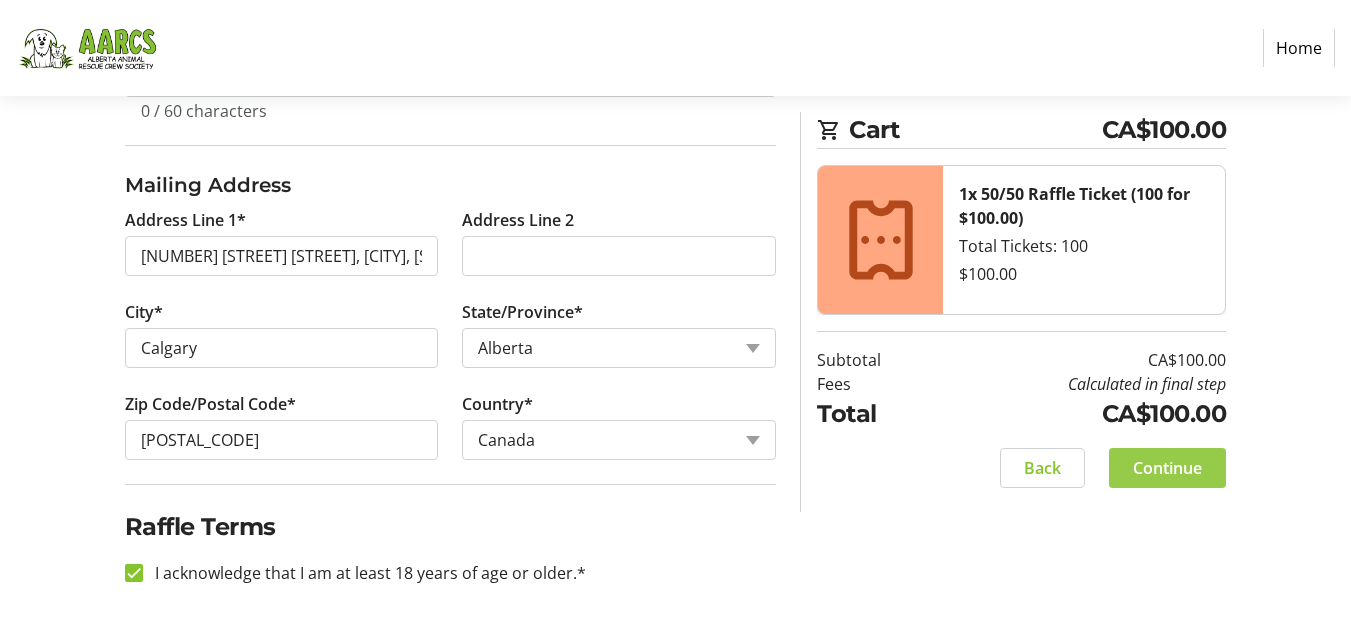 click on "Continue" 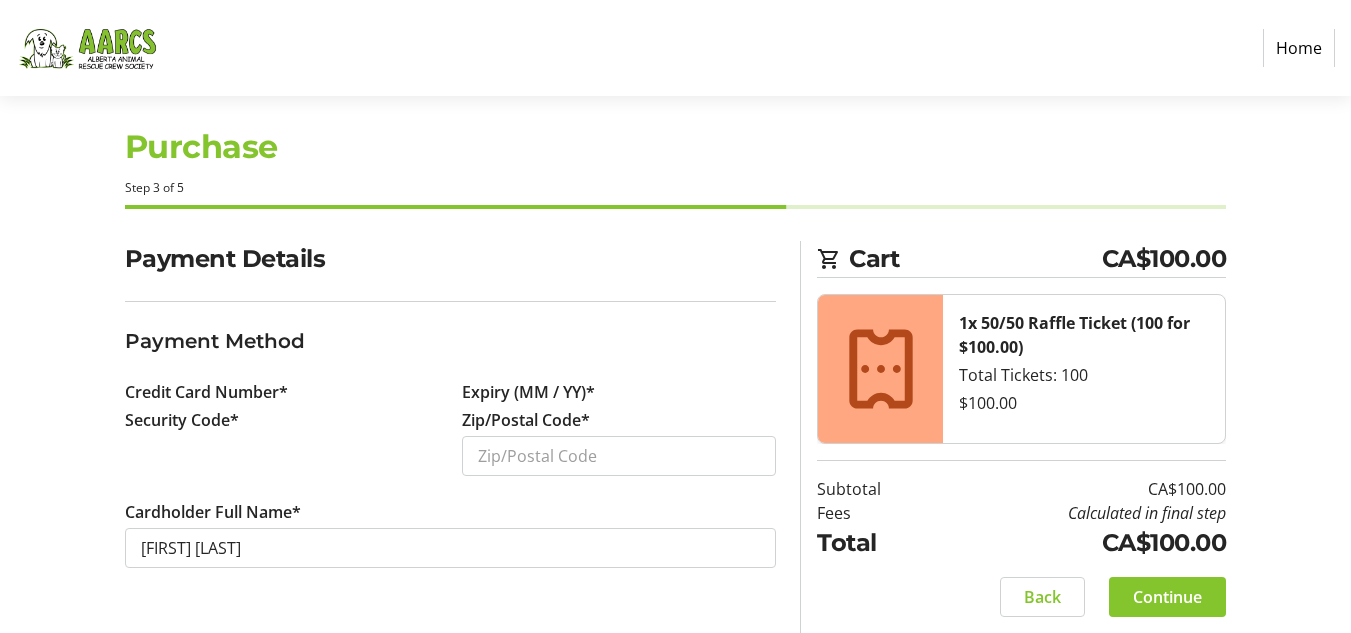 scroll, scrollTop: 0, scrollLeft: 0, axis: both 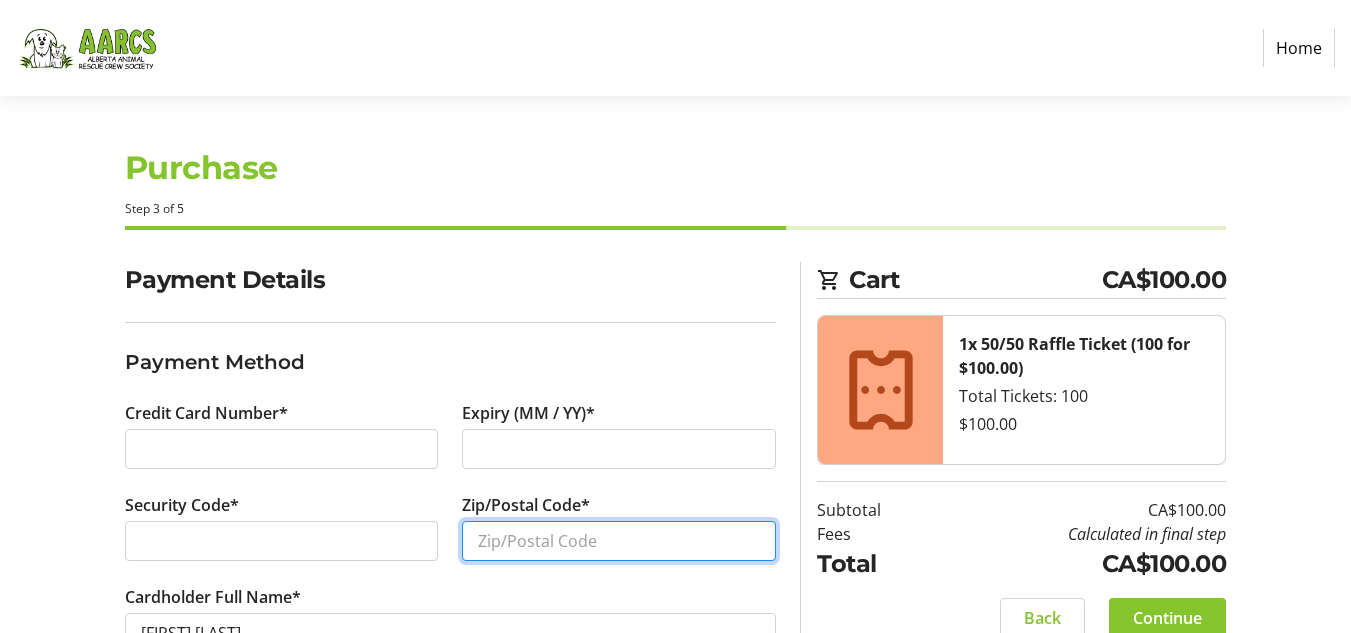 click on "Zip/Postal Code*" at bounding box center [619, 541] 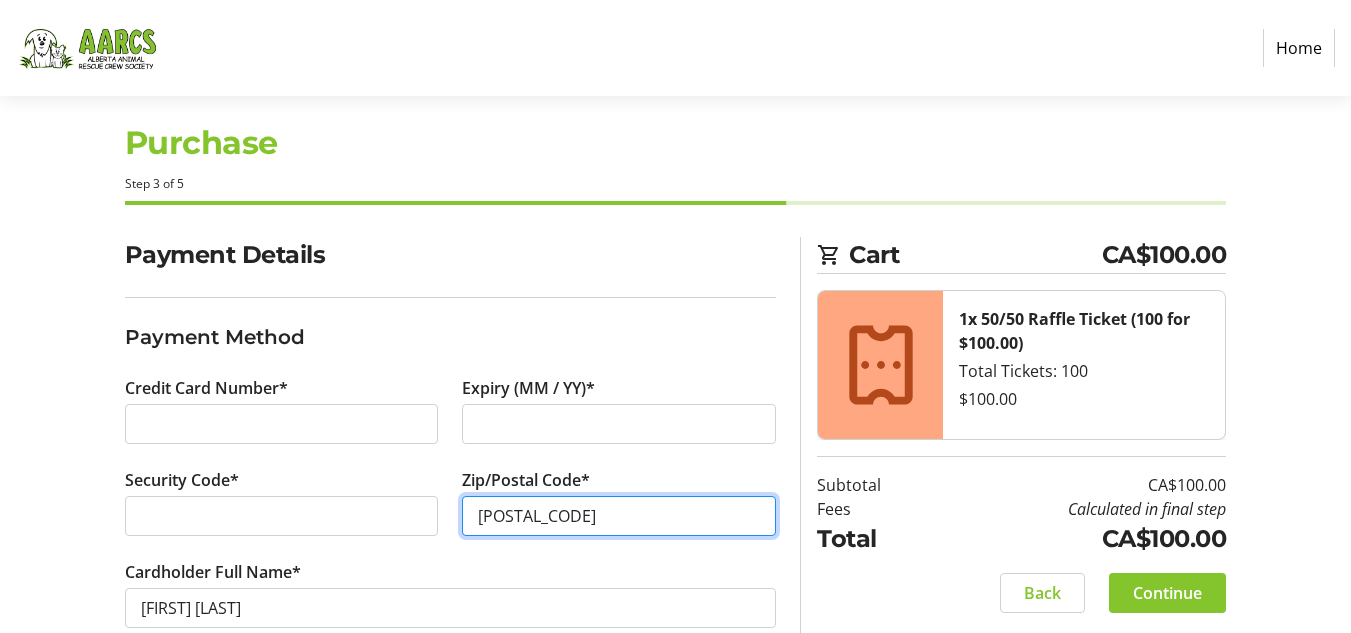 scroll, scrollTop: 68, scrollLeft: 0, axis: vertical 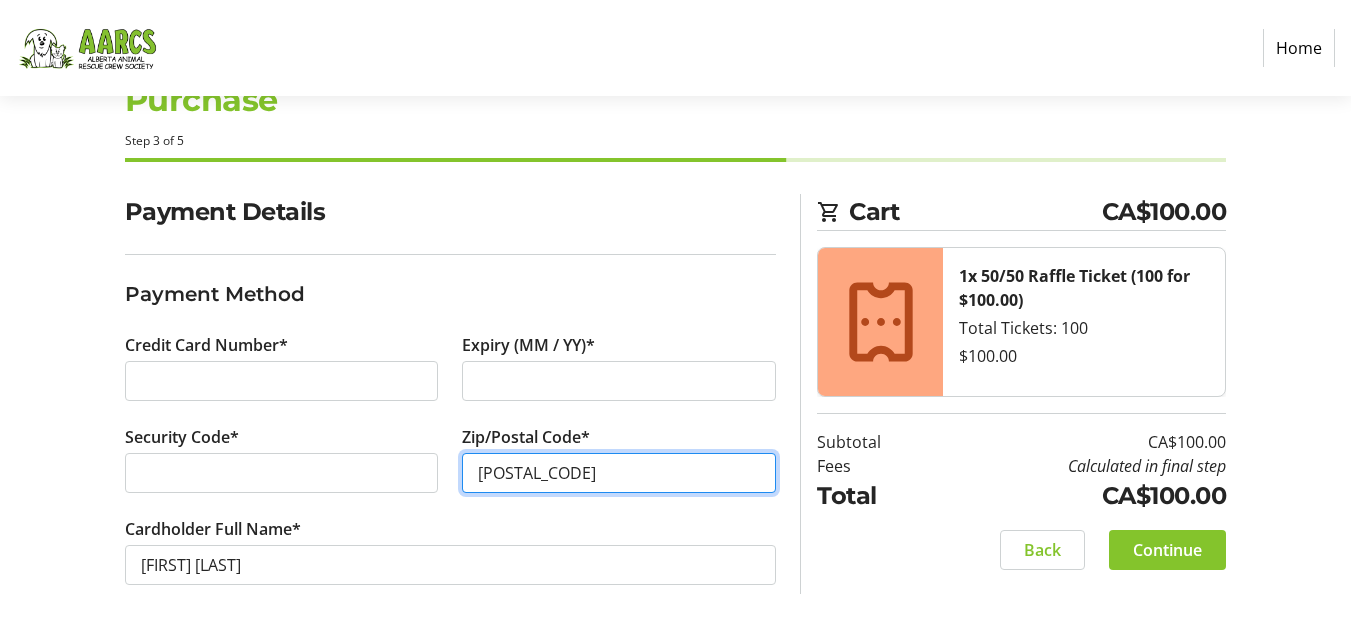 type on "[POSTAL_CODE]" 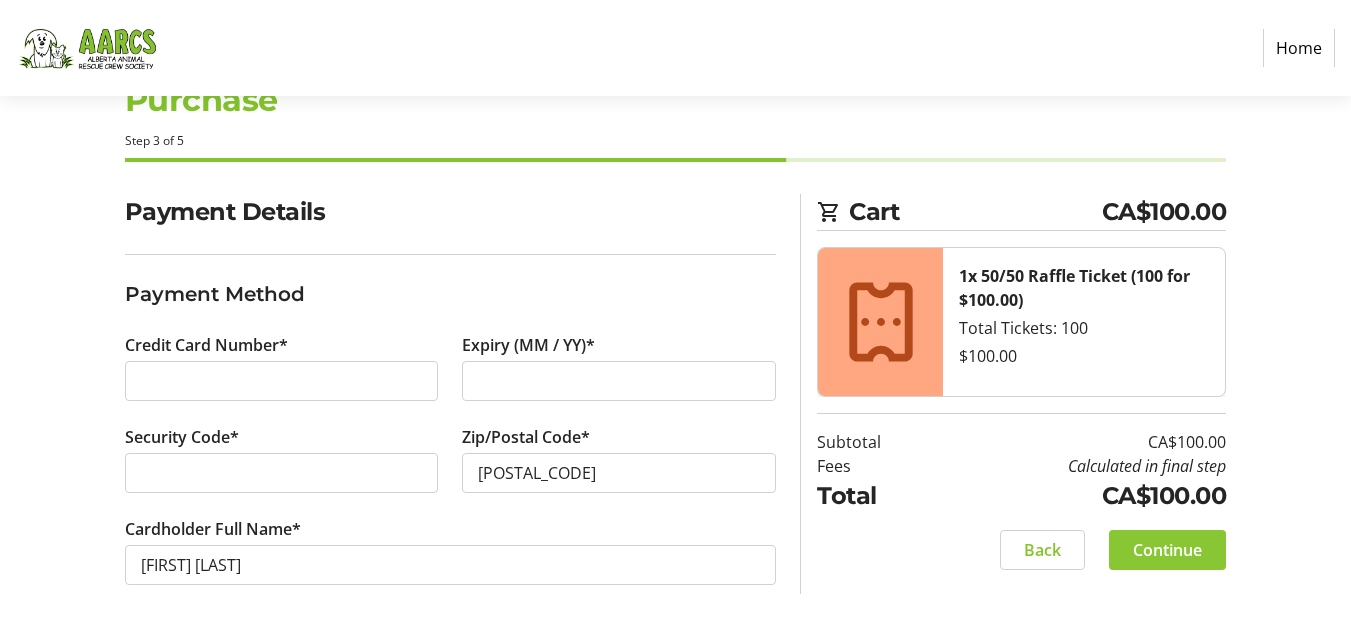 click on "Continue" 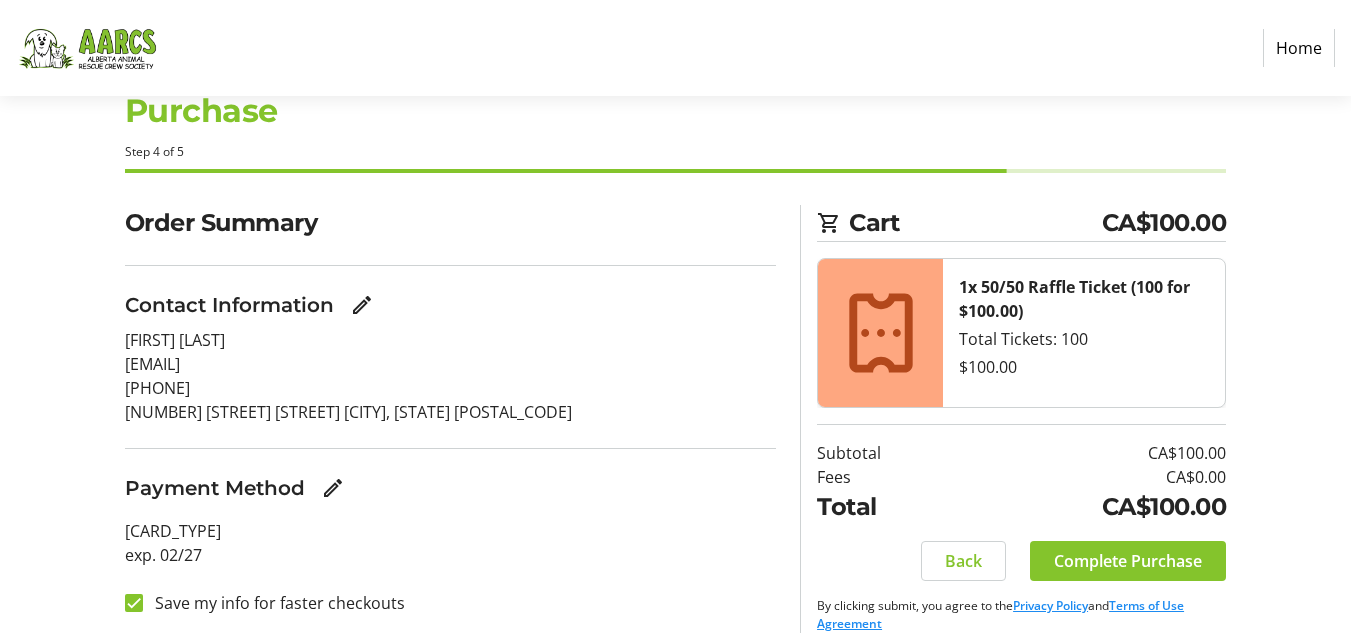 scroll, scrollTop: 81, scrollLeft: 0, axis: vertical 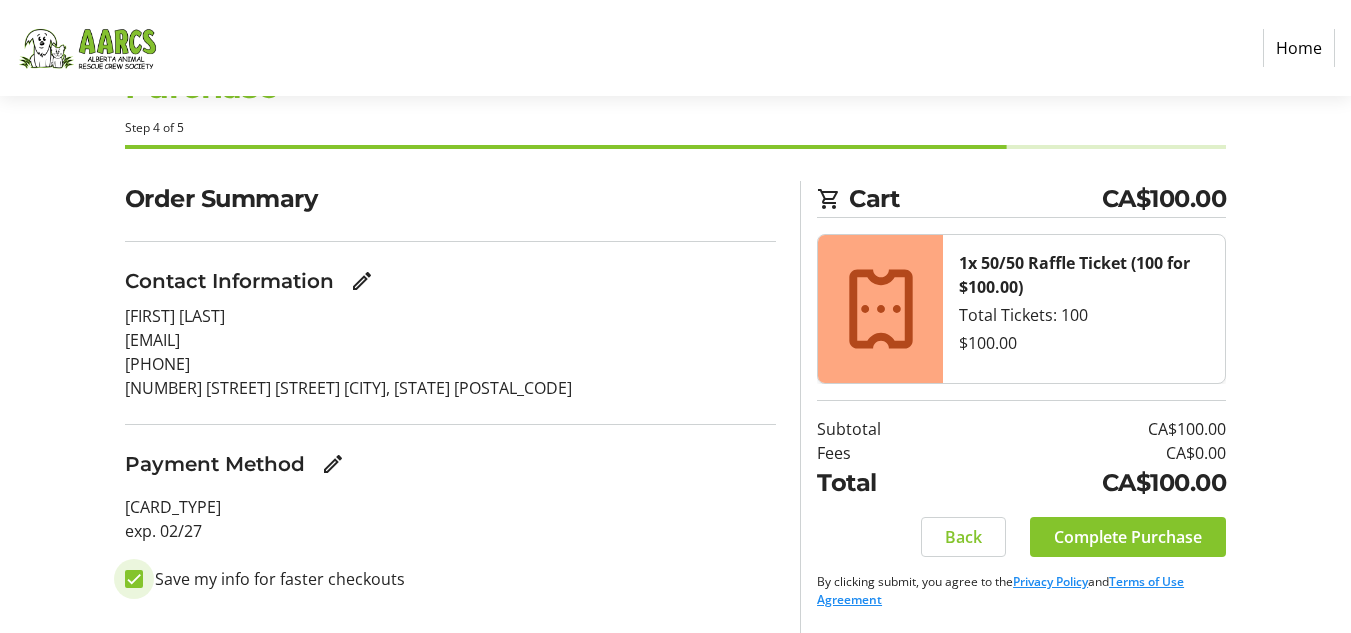 click on "Save my info for faster checkouts" at bounding box center (134, 579) 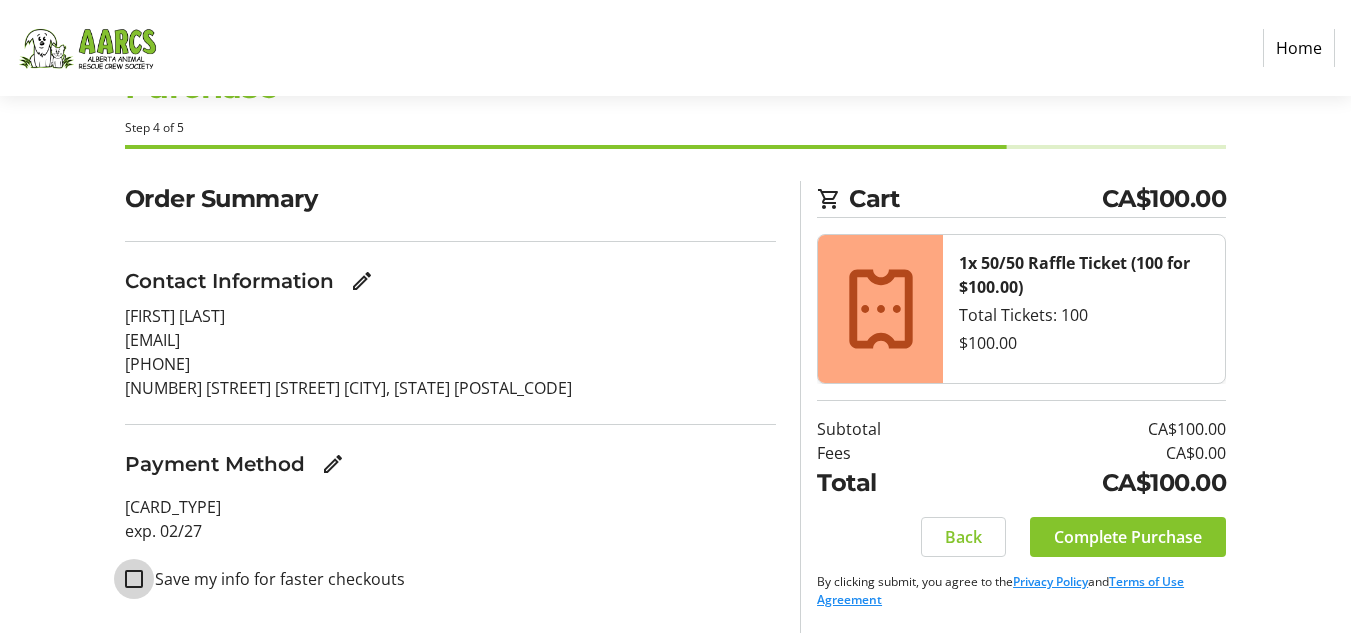 checkbox on "false" 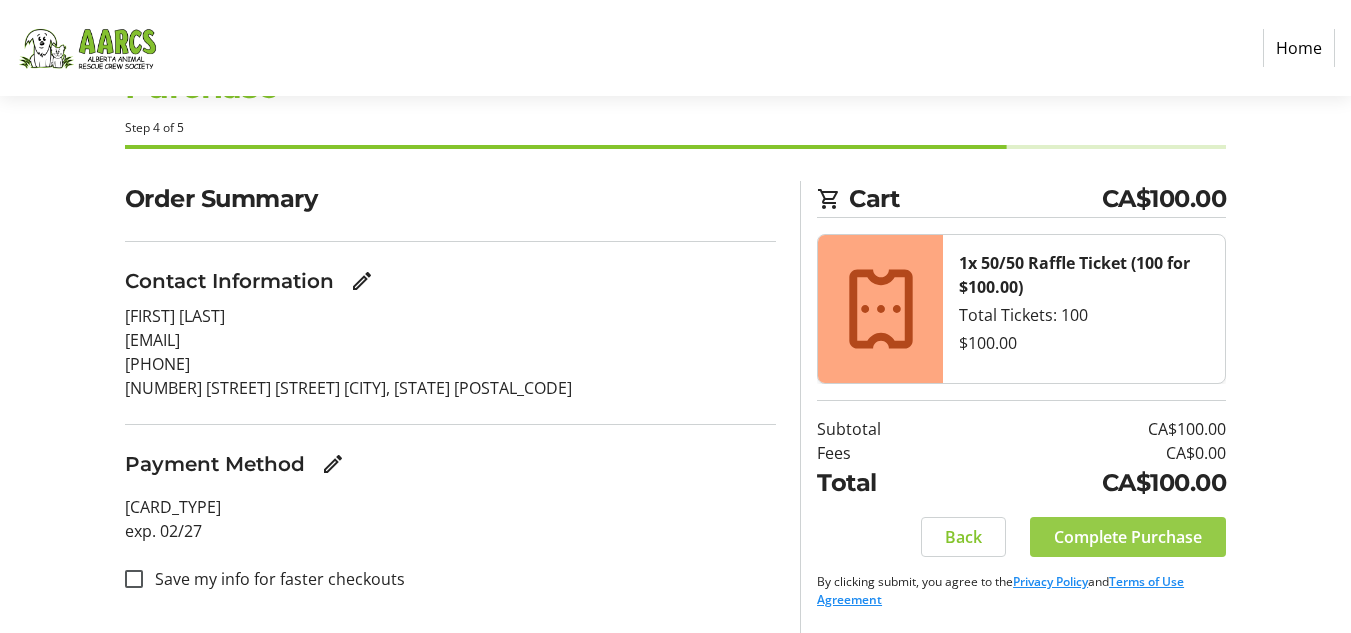 click on "Complete Purchase" 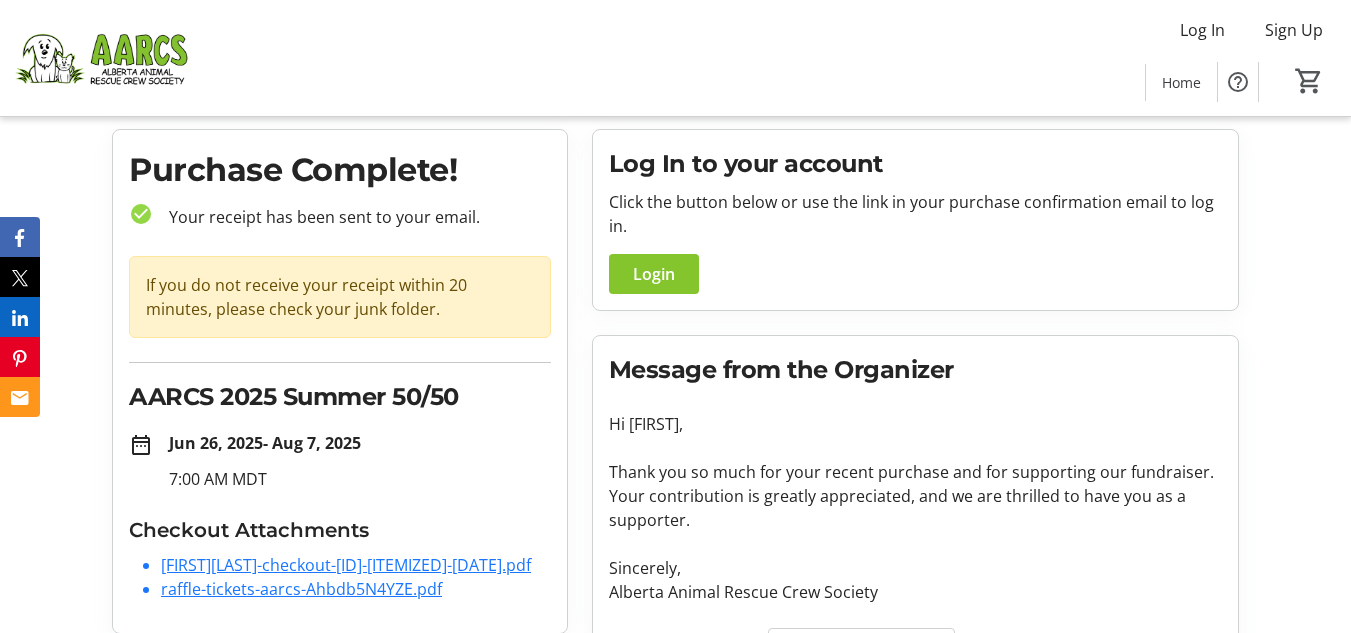 scroll, scrollTop: 0, scrollLeft: 0, axis: both 